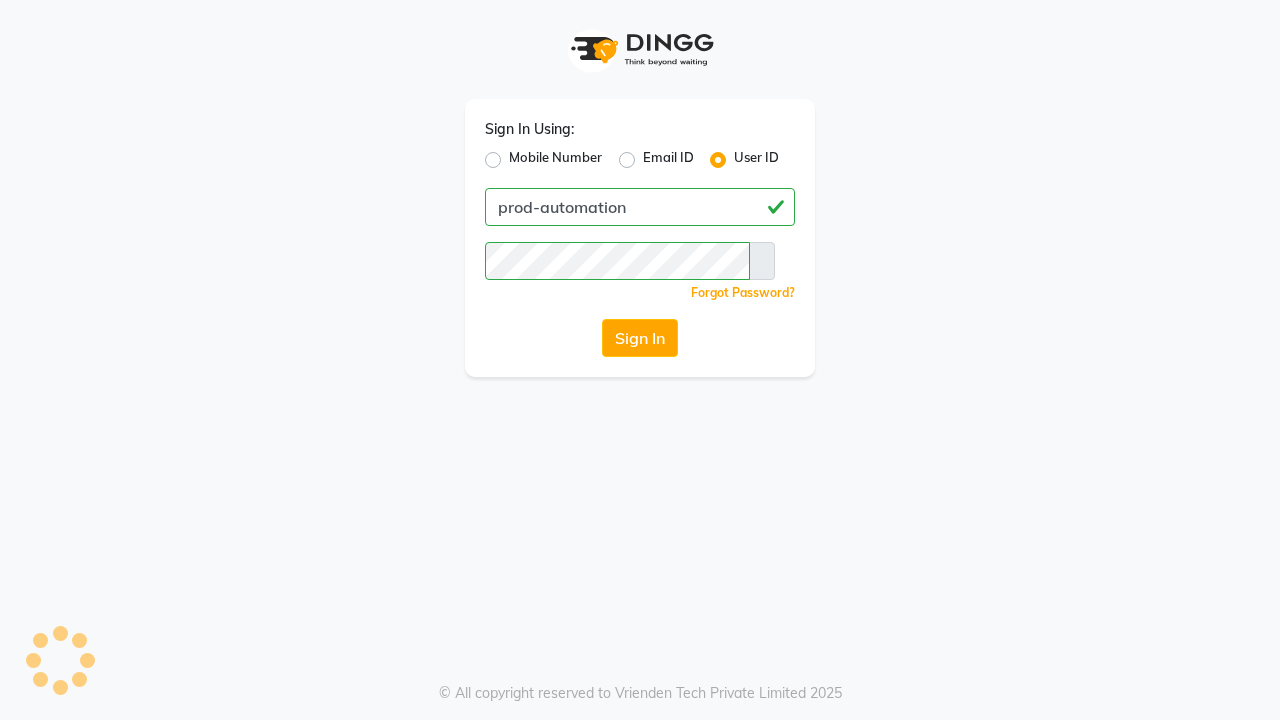 scroll, scrollTop: 0, scrollLeft: 0, axis: both 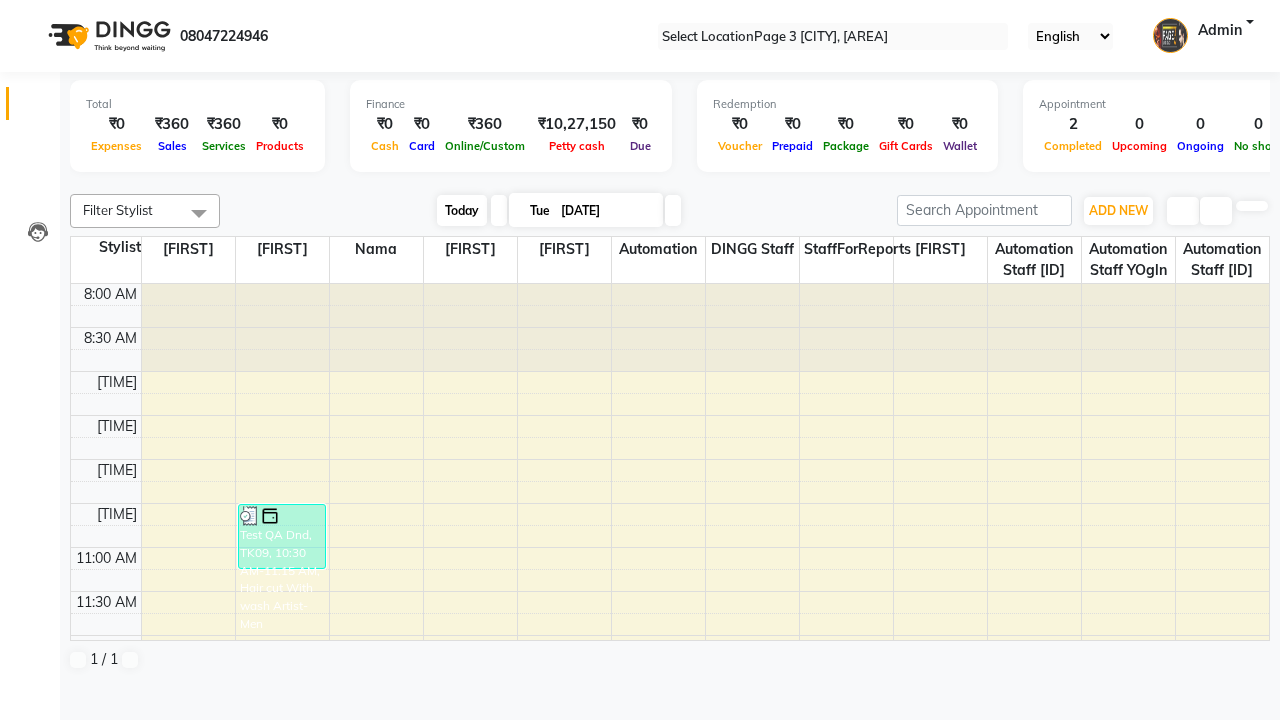 click on "Today" at bounding box center [462, 210] 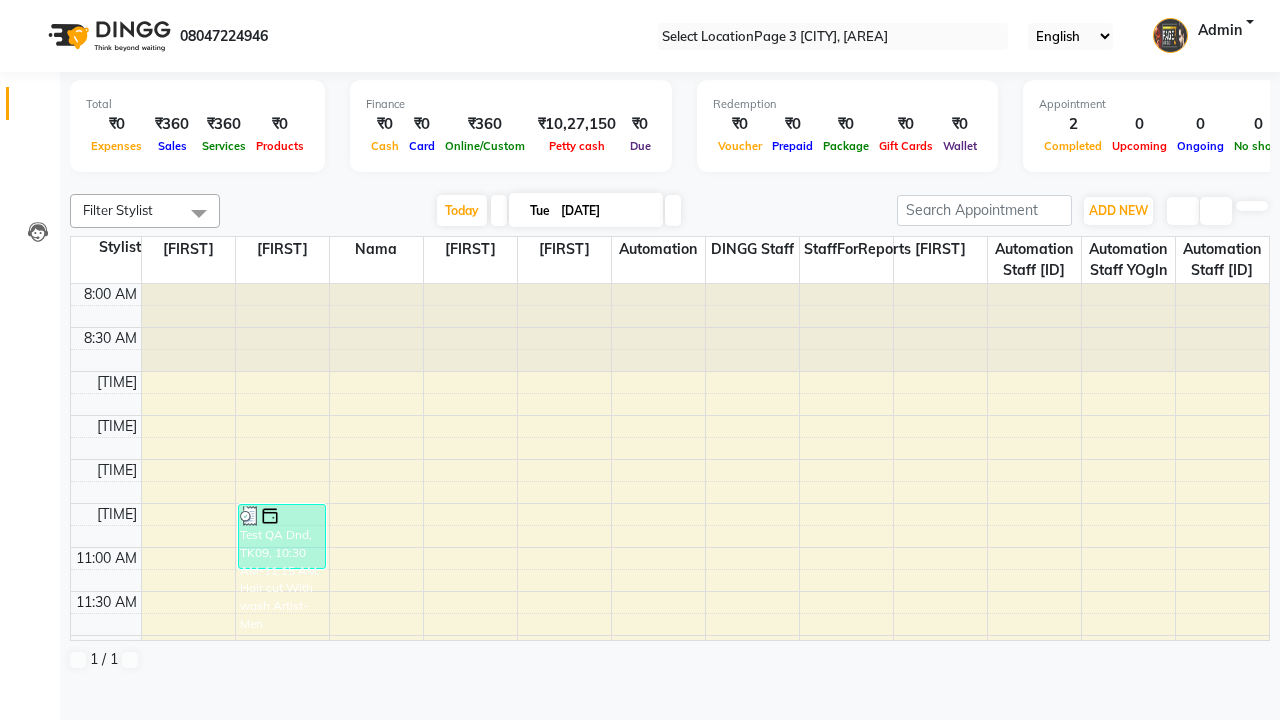click on "ADD NEW" at bounding box center (1118, 210) 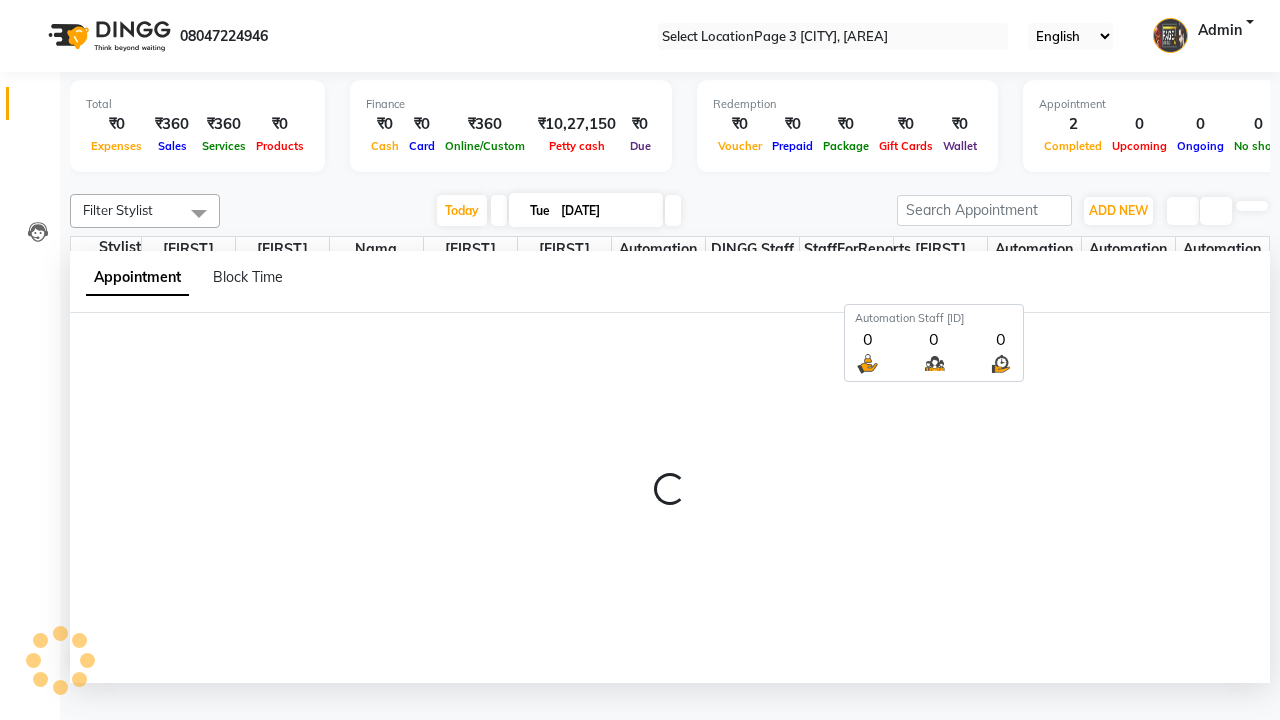 scroll, scrollTop: 1, scrollLeft: 0, axis: vertical 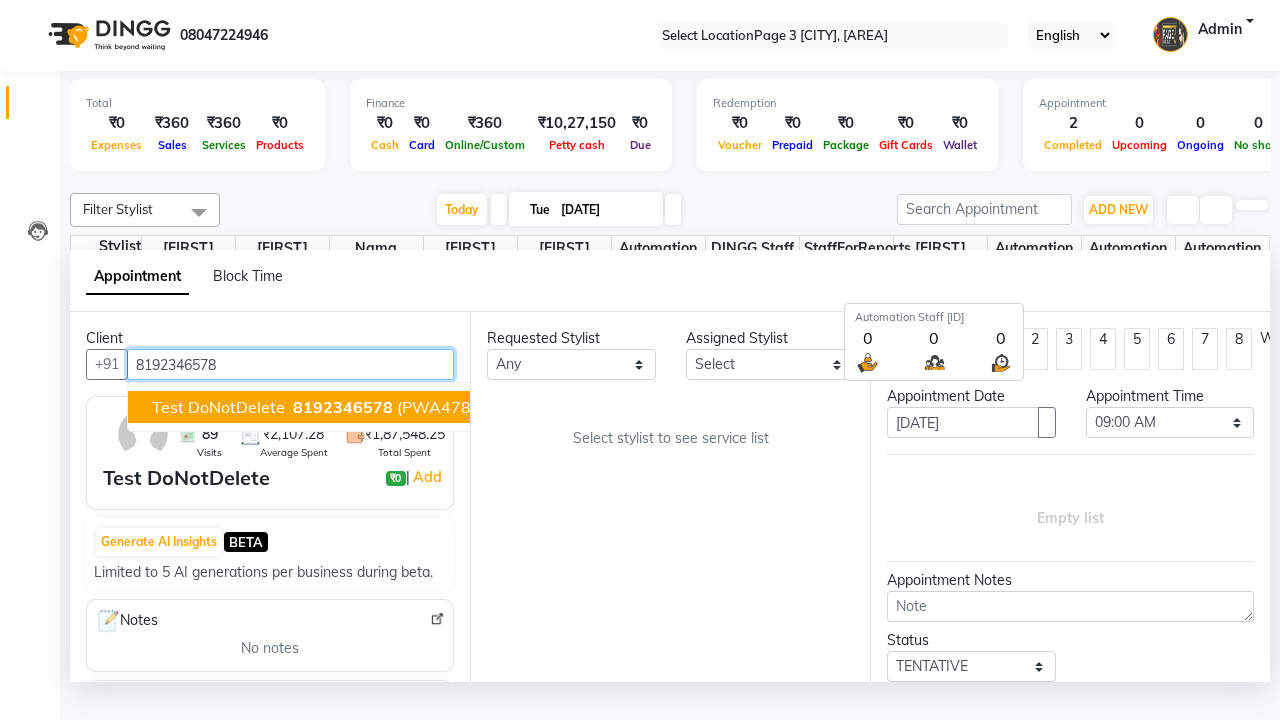 click on "8192346578" at bounding box center (343, 407) 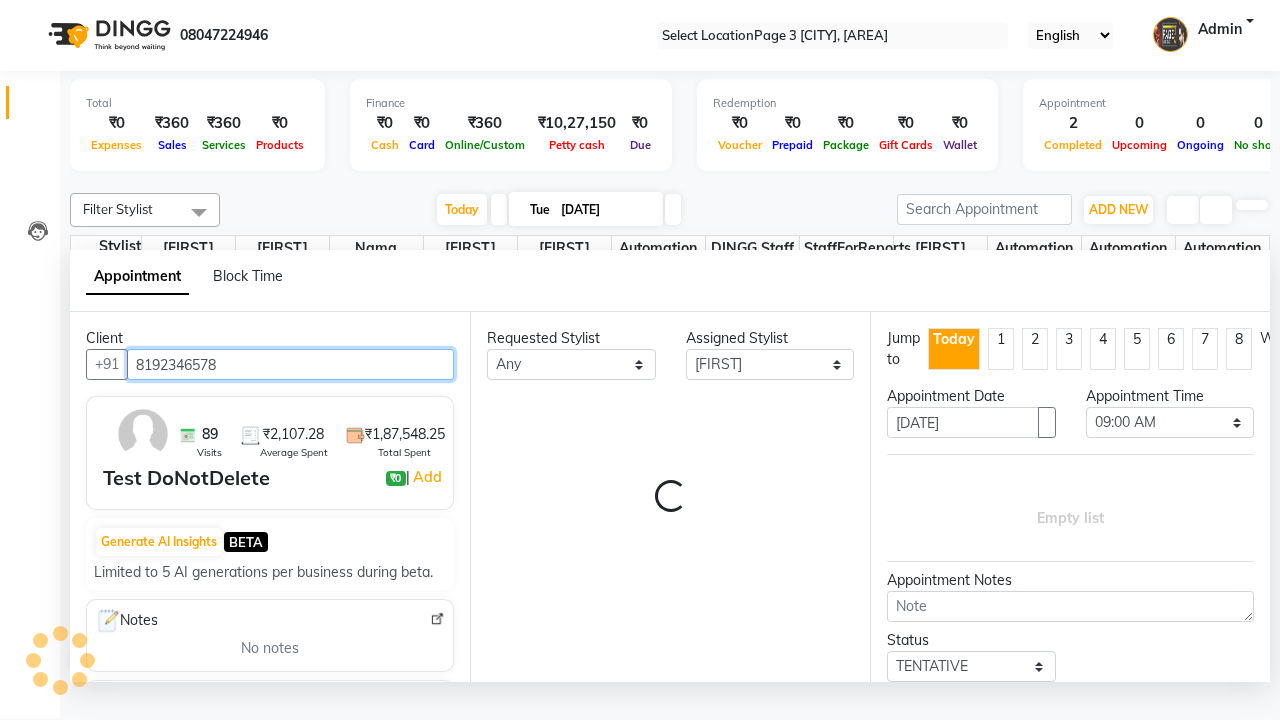 scroll, scrollTop: 0, scrollLeft: 0, axis: both 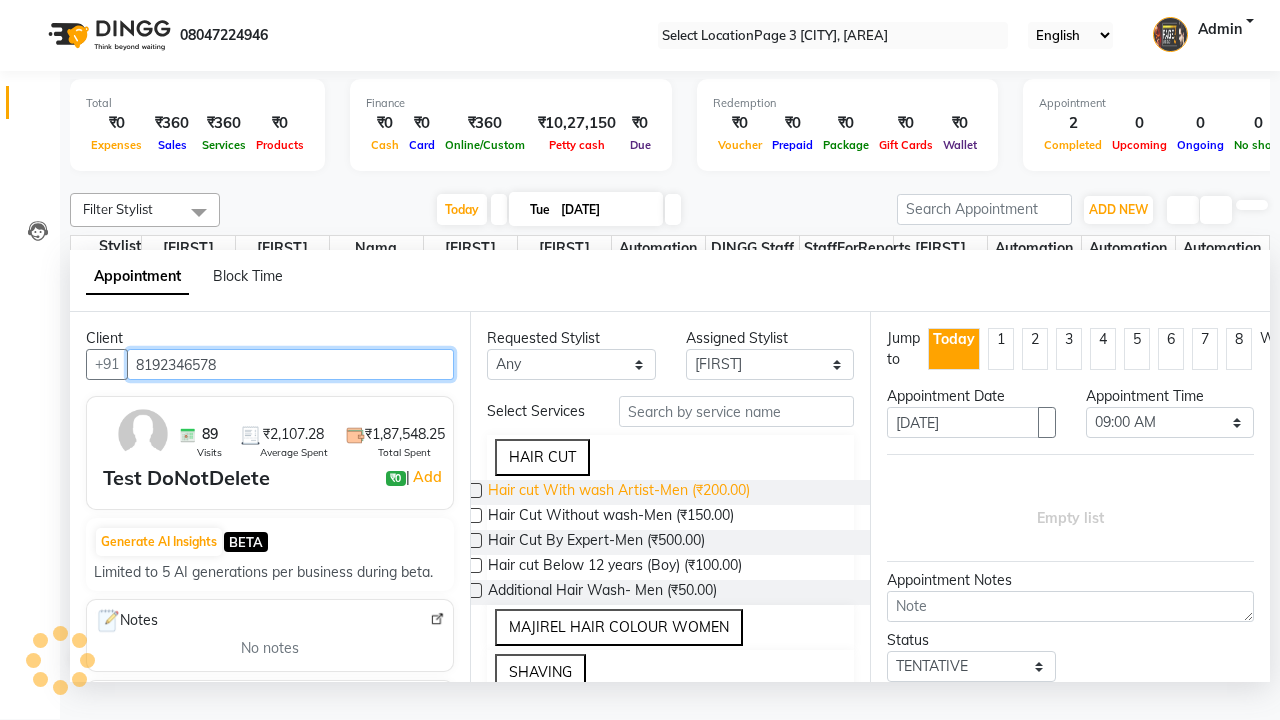 type on "8192346578" 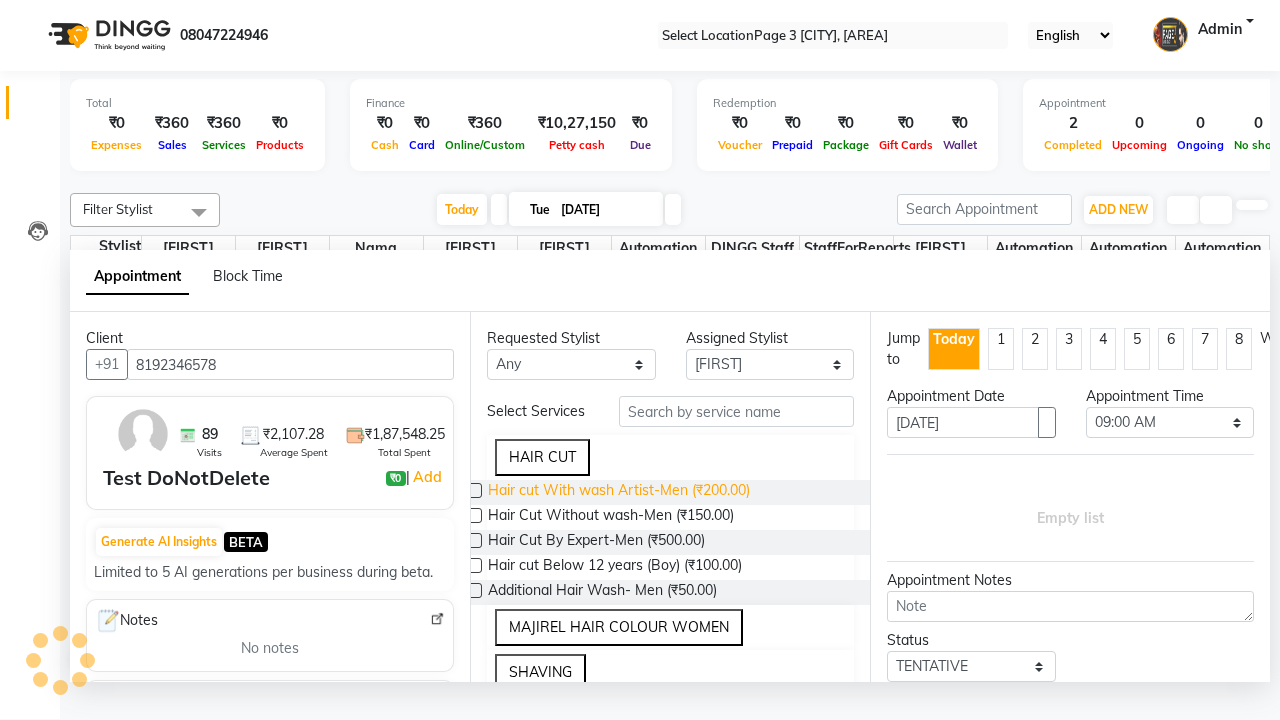 click on "Hair cut With wash Artist-Men (₹200.00)" at bounding box center (619, 492) 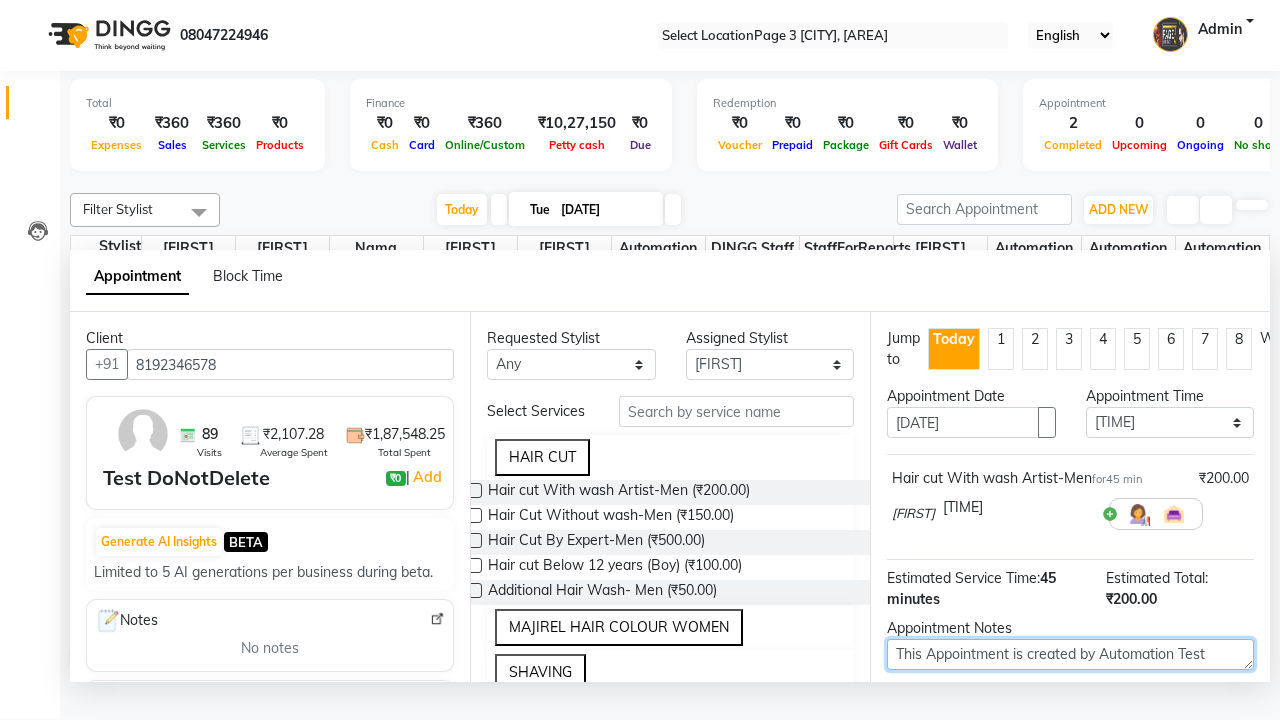 type on "This Appointment is created by Automation Test" 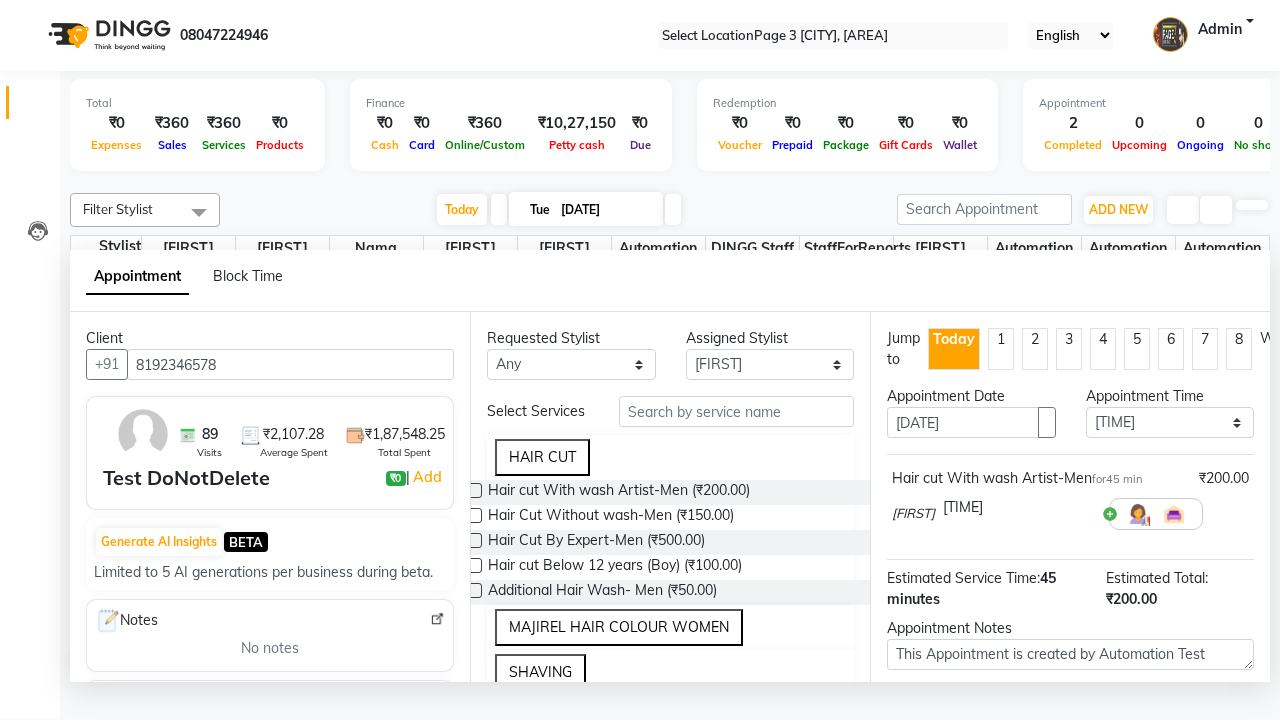 click at bounding box center (1097, 781) 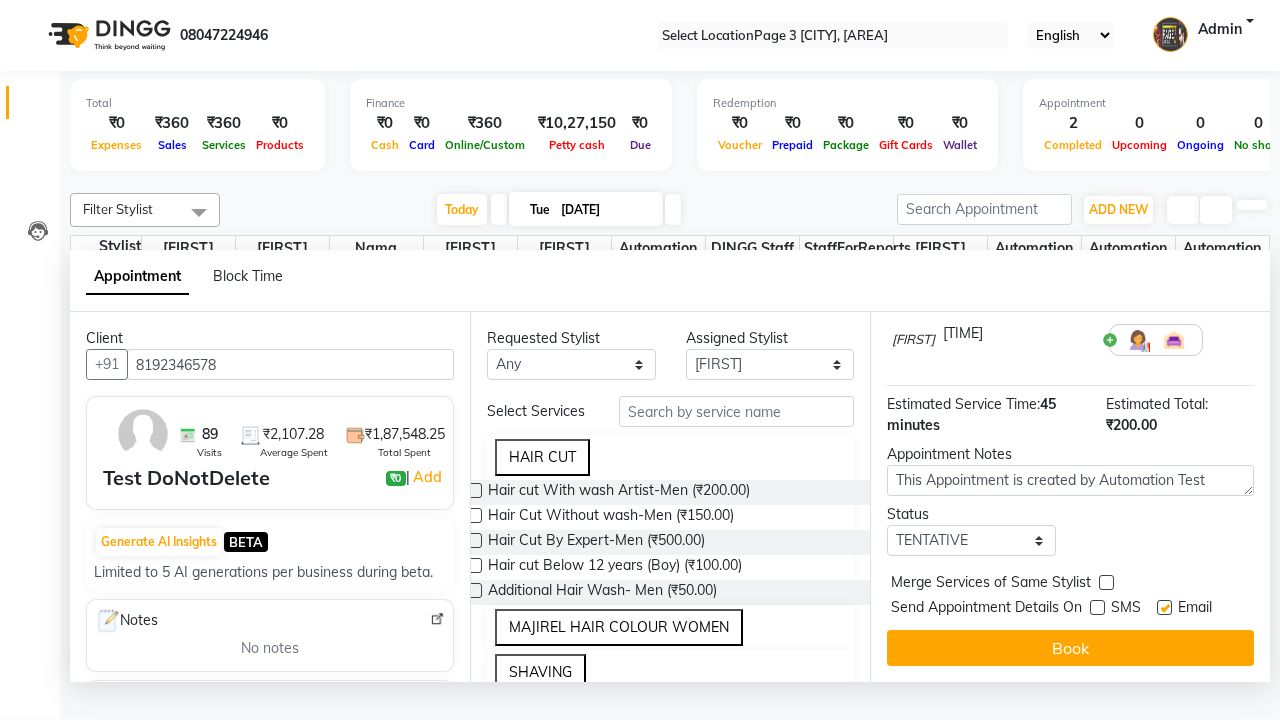 click at bounding box center (1164, 607) 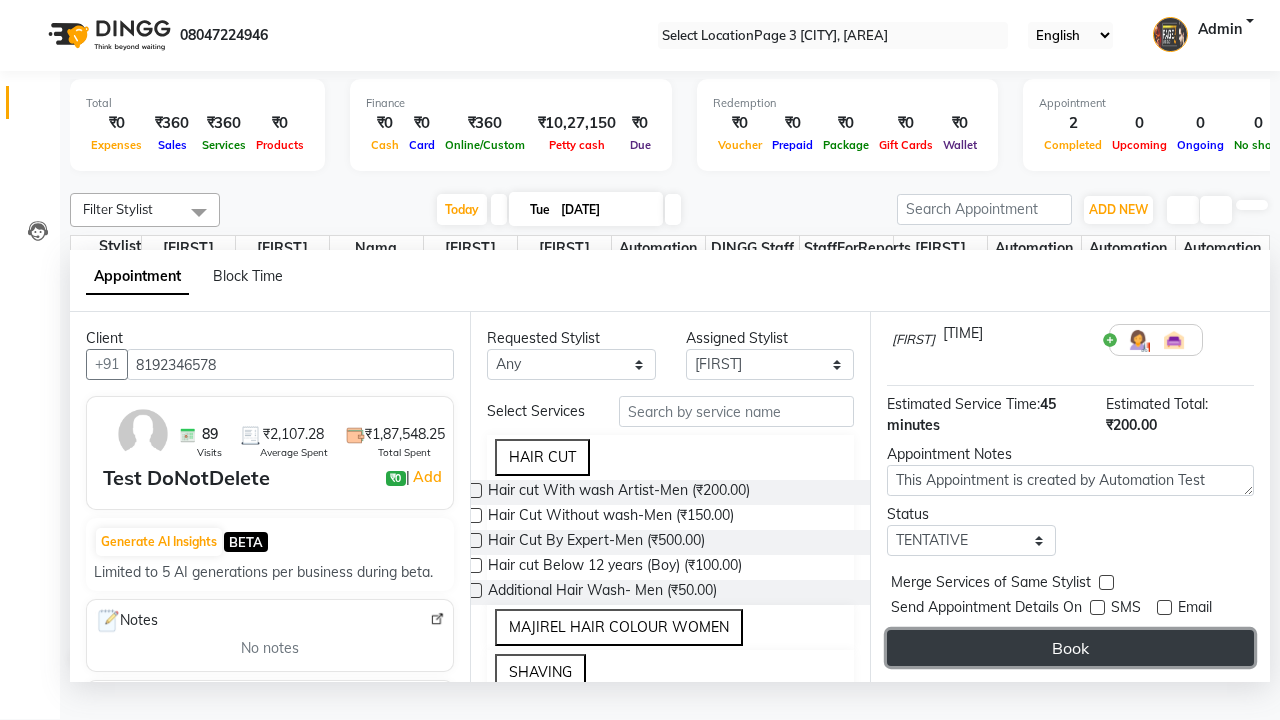 click on "Book" at bounding box center (1070, 648) 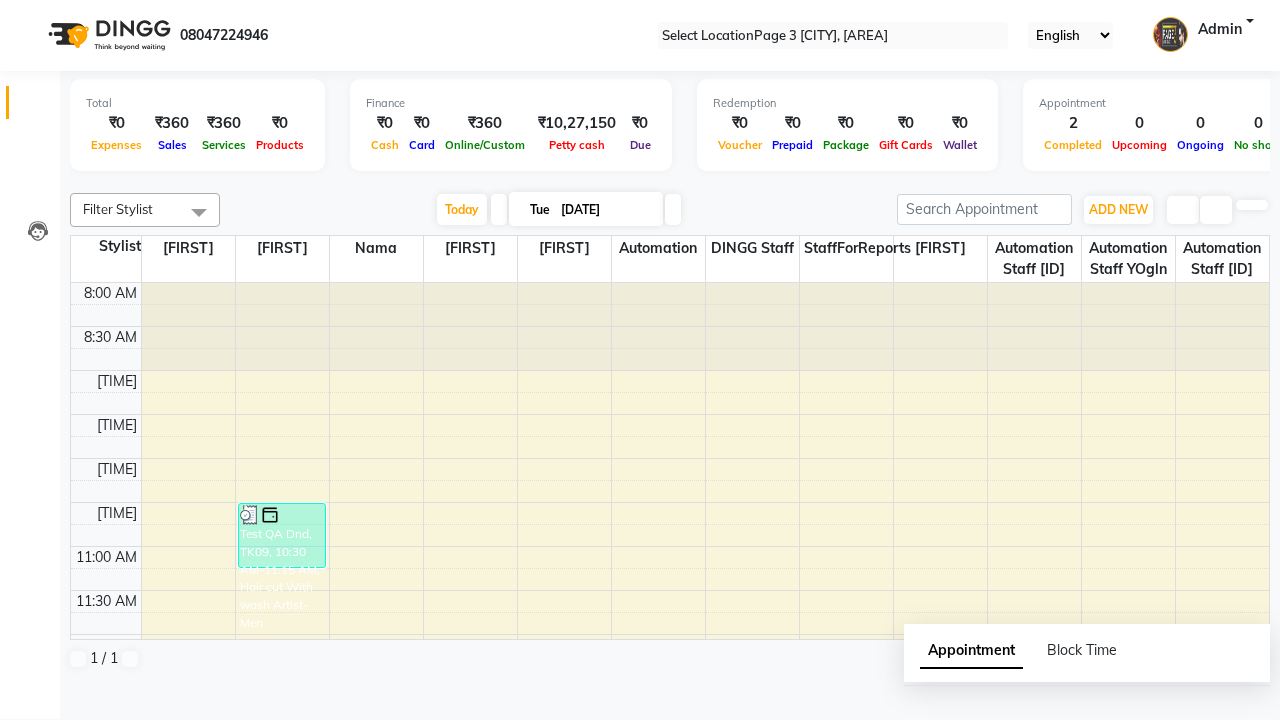 scroll, scrollTop: 0, scrollLeft: 0, axis: both 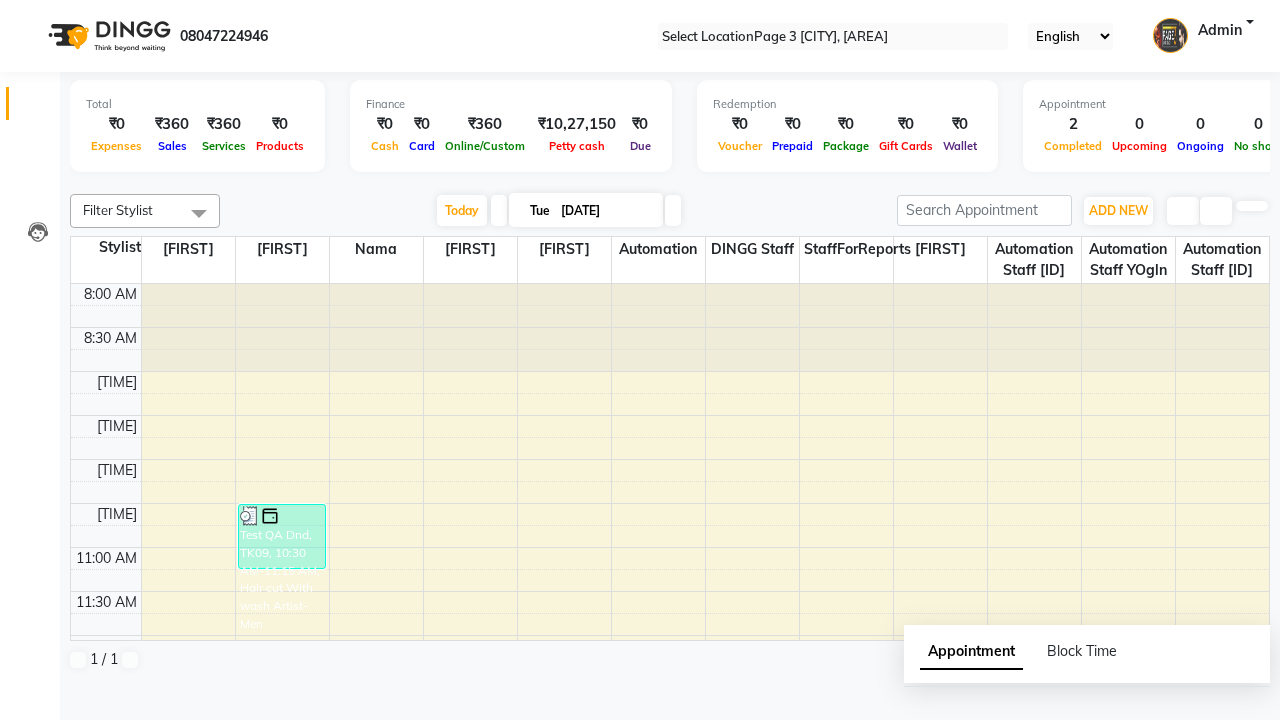 click on "Success" at bounding box center (640, 751) 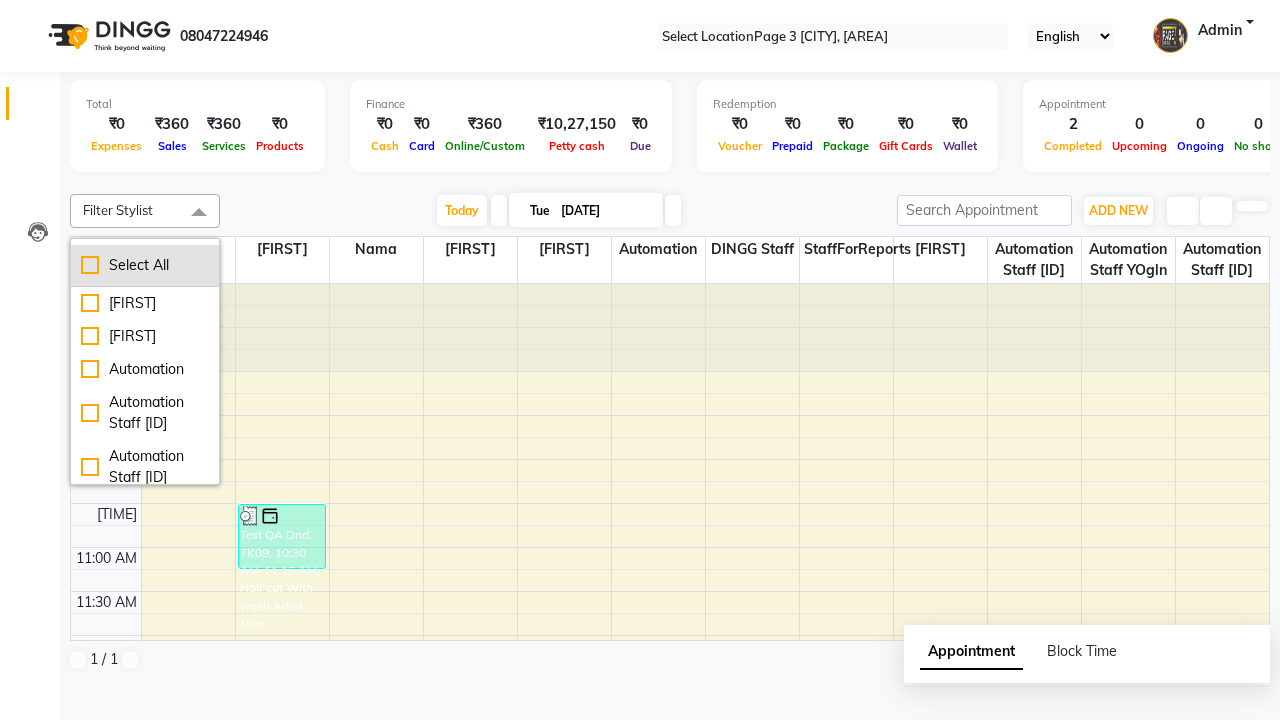 click on "Select All" at bounding box center [145, 265] 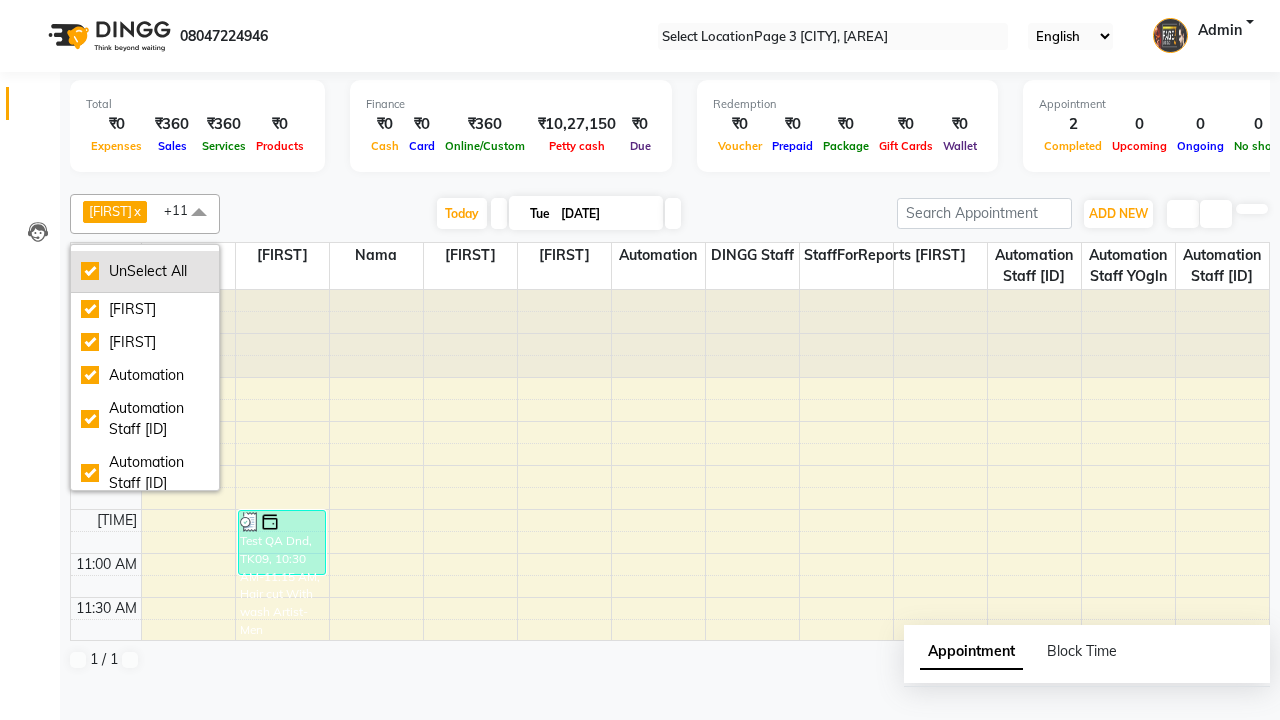 click on "UnSelect All" at bounding box center (145, 271) 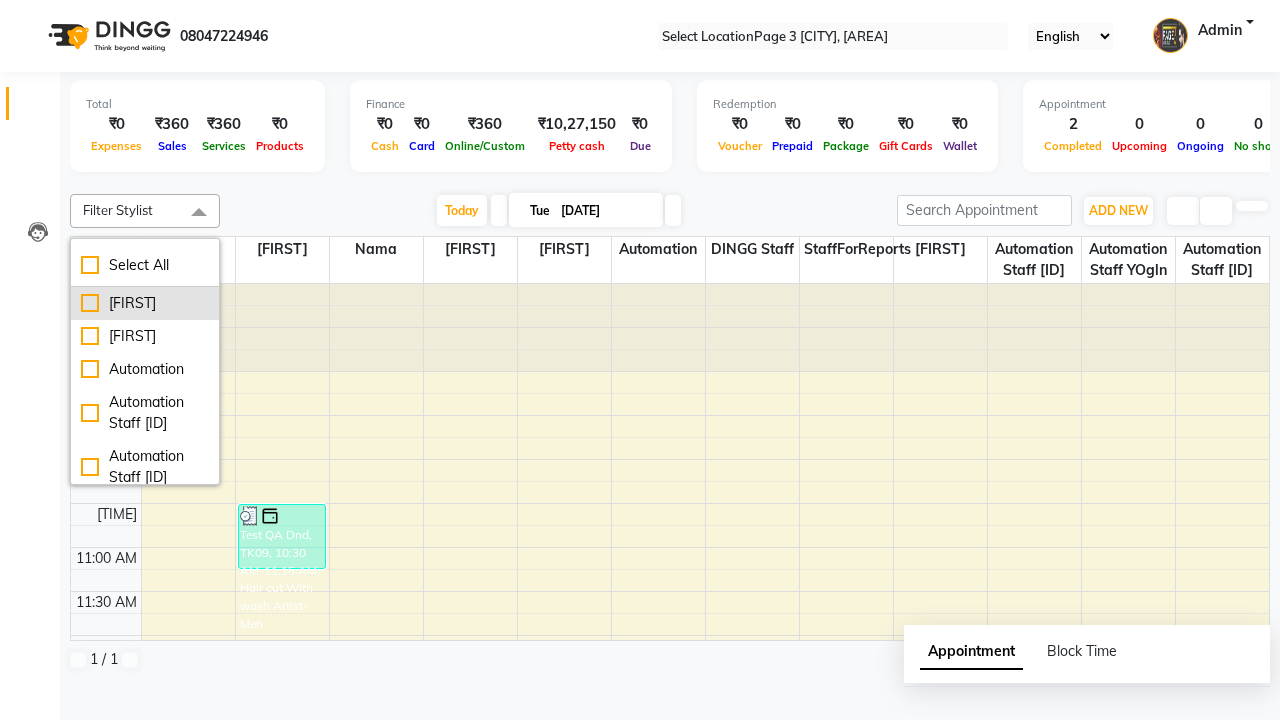 click on "[FIRST]" at bounding box center (145, 303) 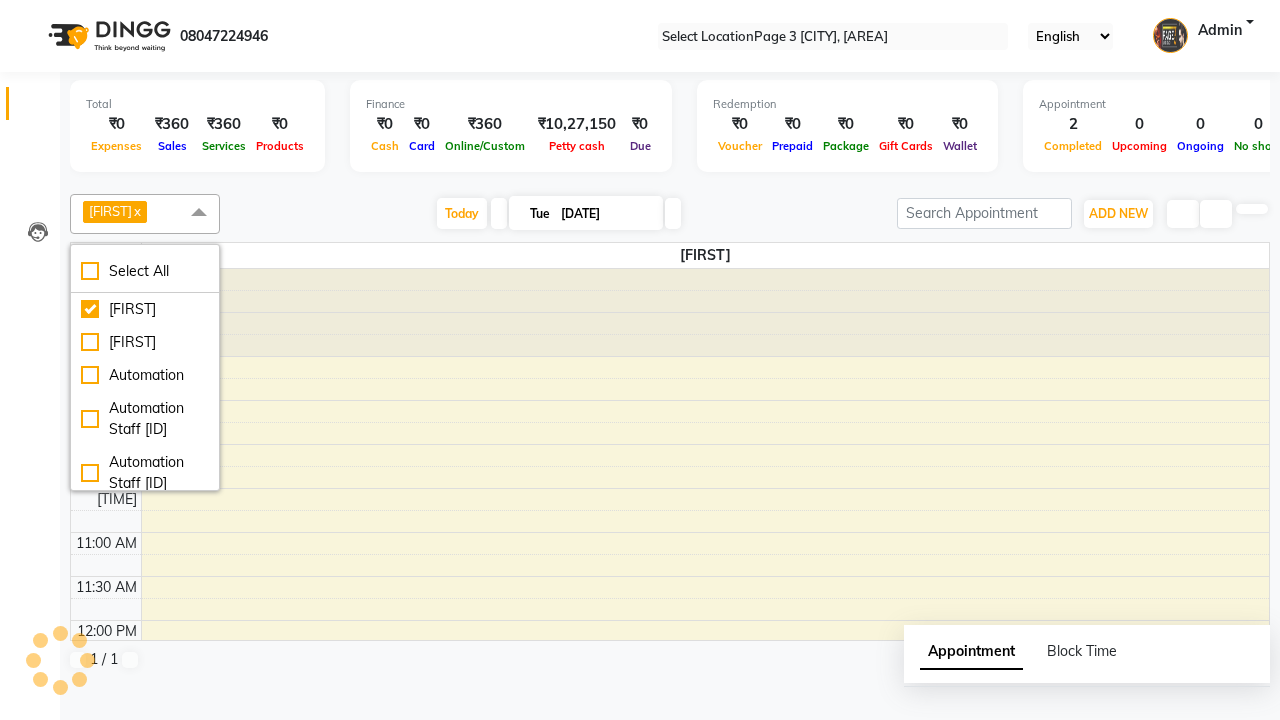 click at bounding box center [199, 213] 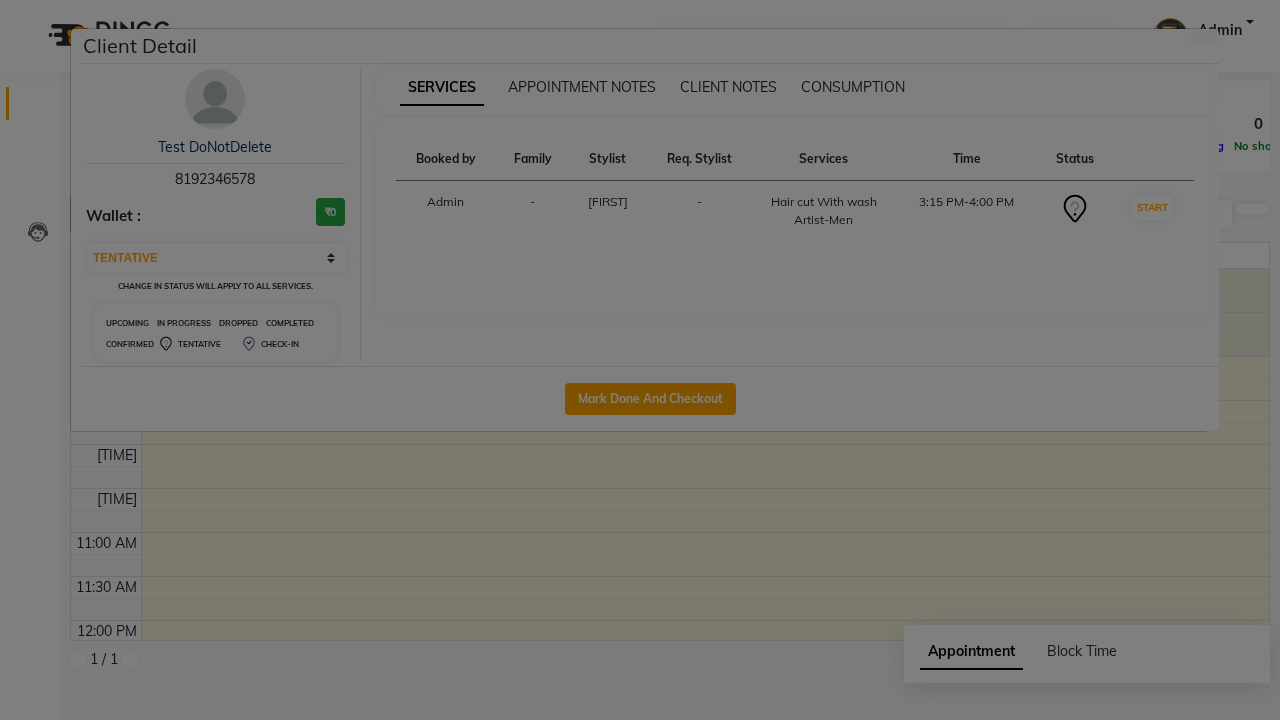 scroll, scrollTop: 485, scrollLeft: 0, axis: vertical 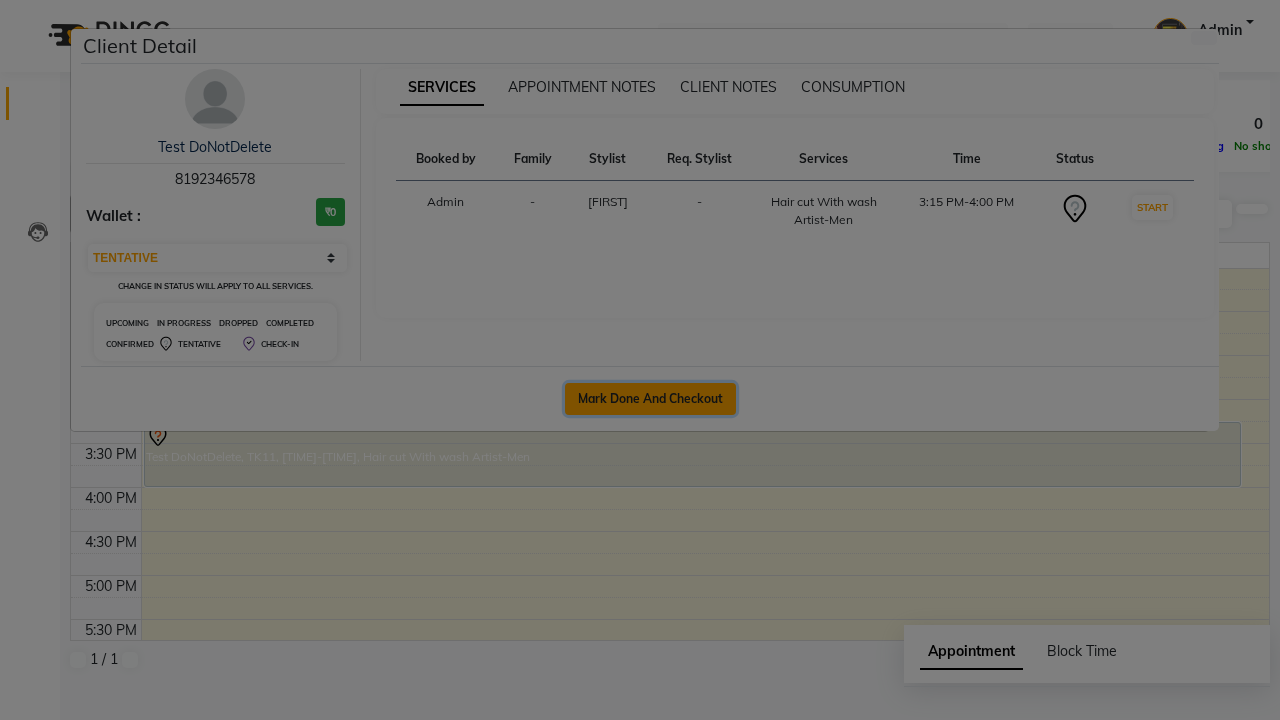 click on "Mark Done And Checkout" at bounding box center [650, 399] 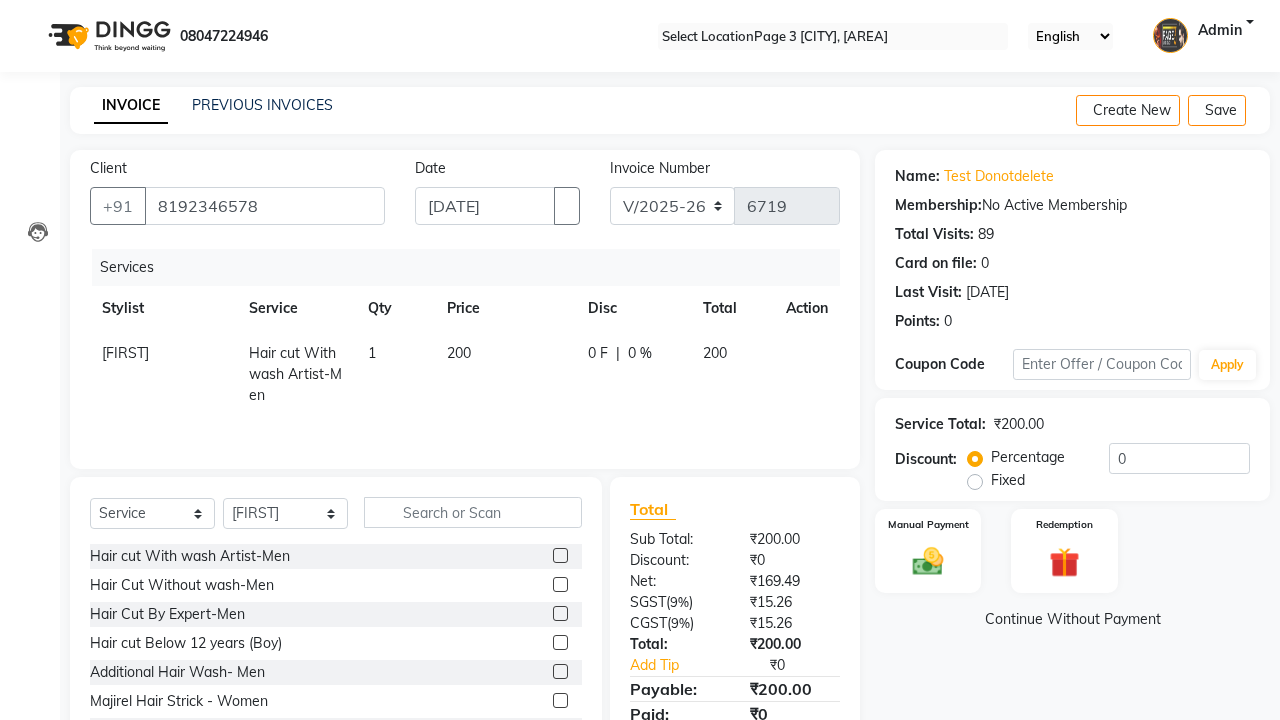 click on "200" at bounding box center [506, 374] 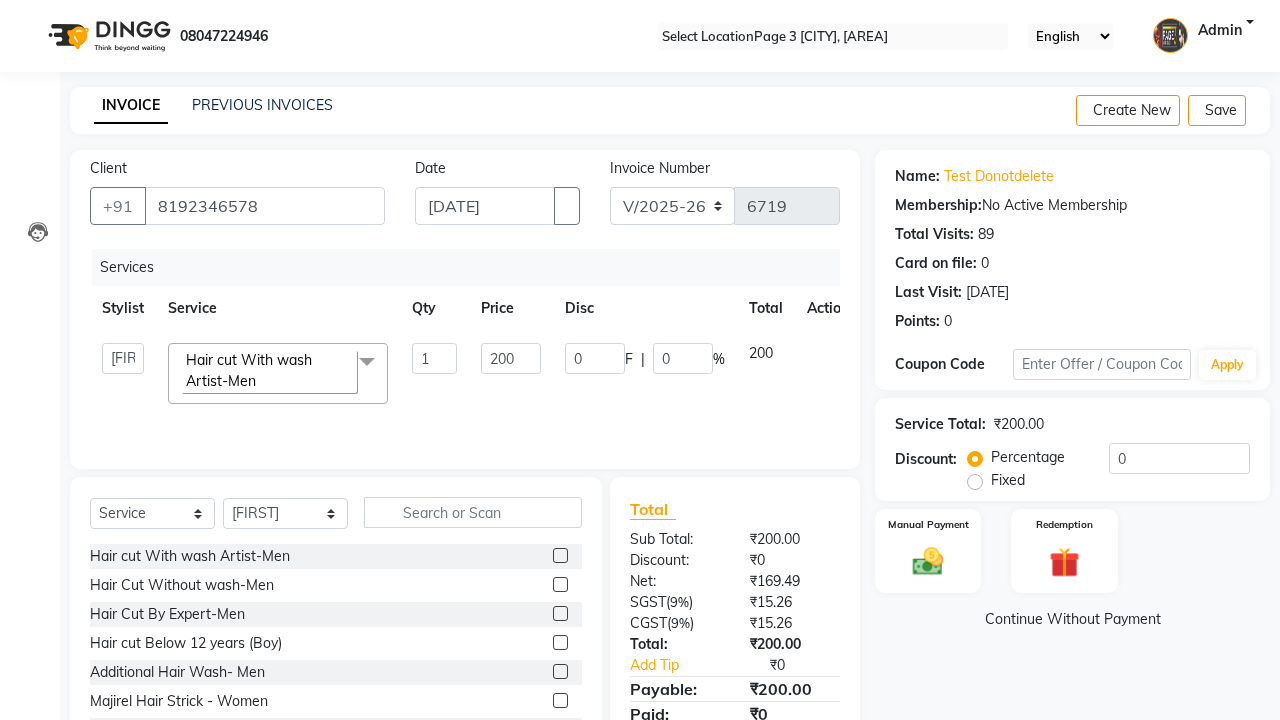 click on "Hair cut With wash Artist-Men  x" at bounding box center (269, 371) 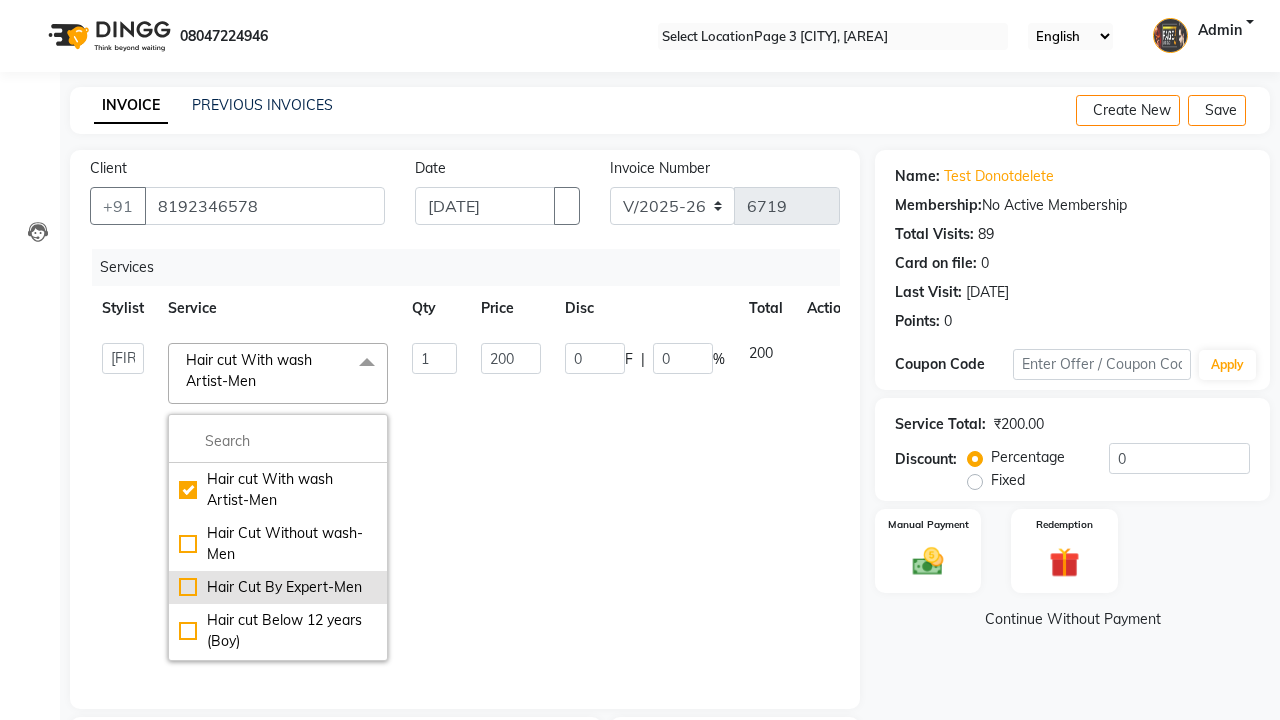click on "Hair Cut By Expert-Men" at bounding box center [278, 490] 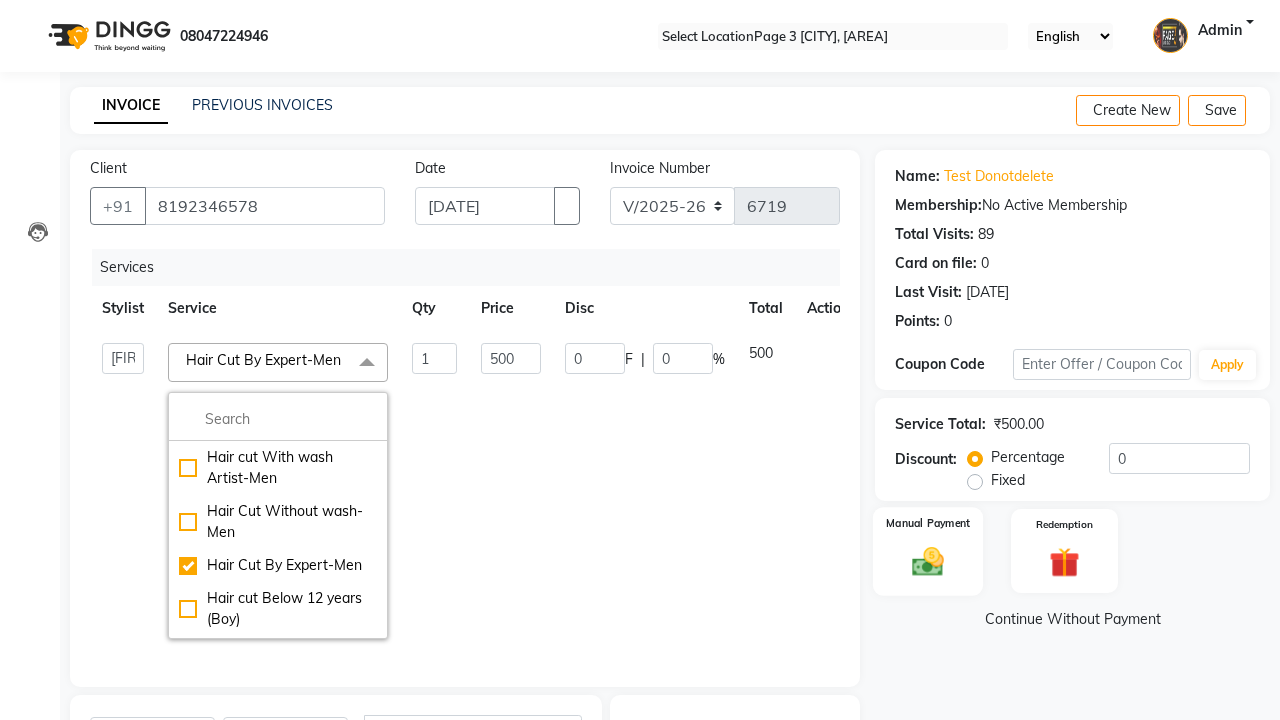 click at bounding box center (928, 561) 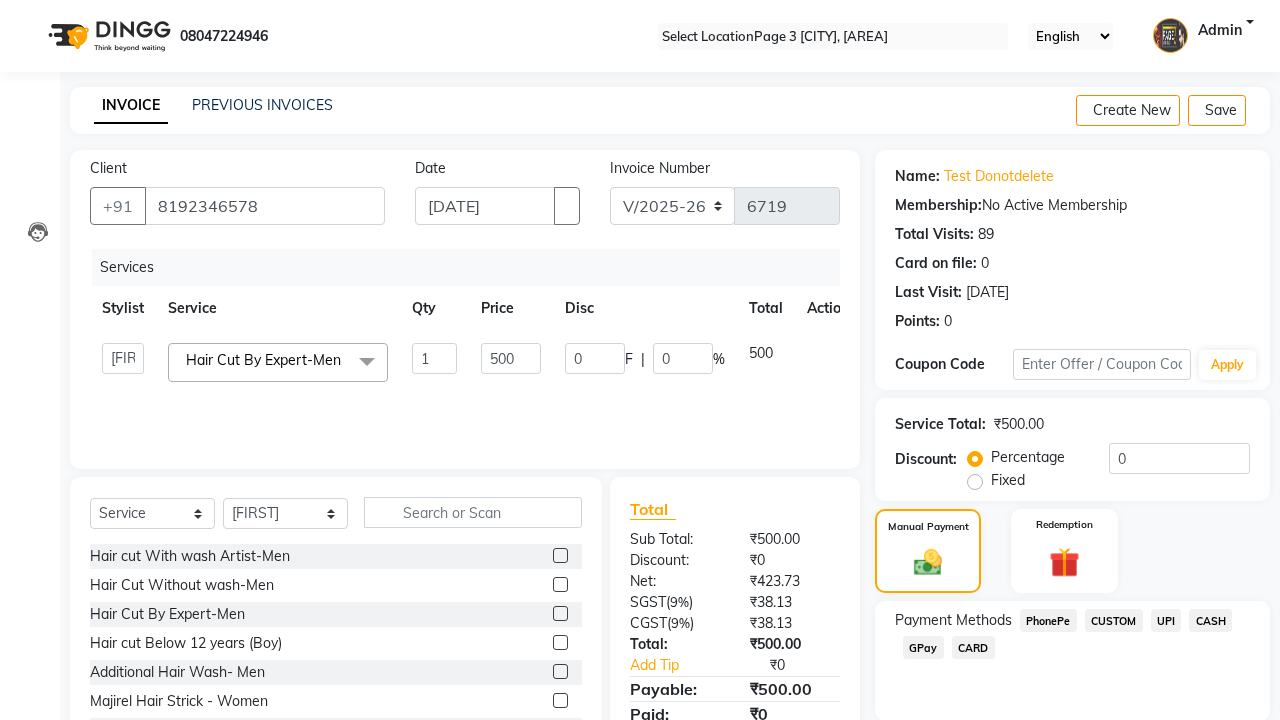 click on "PhonePe" at bounding box center (1048, 620) 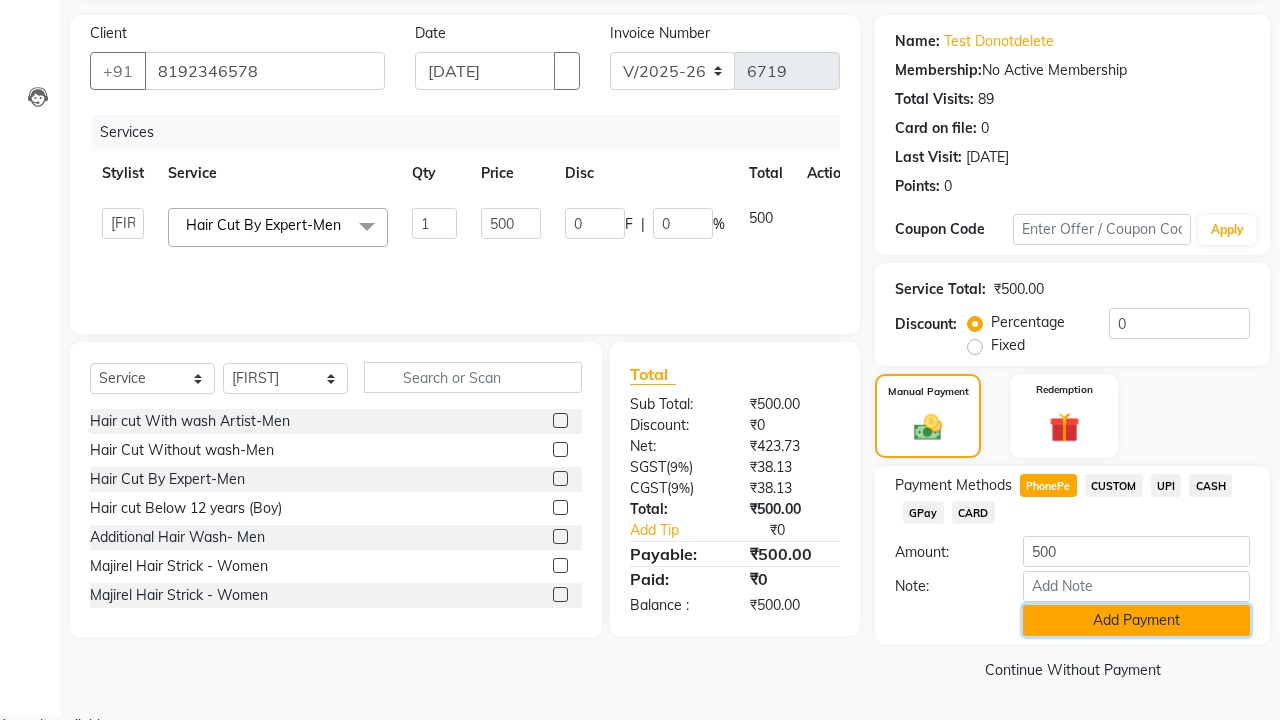 click on "Add Payment" at bounding box center (1136, 620) 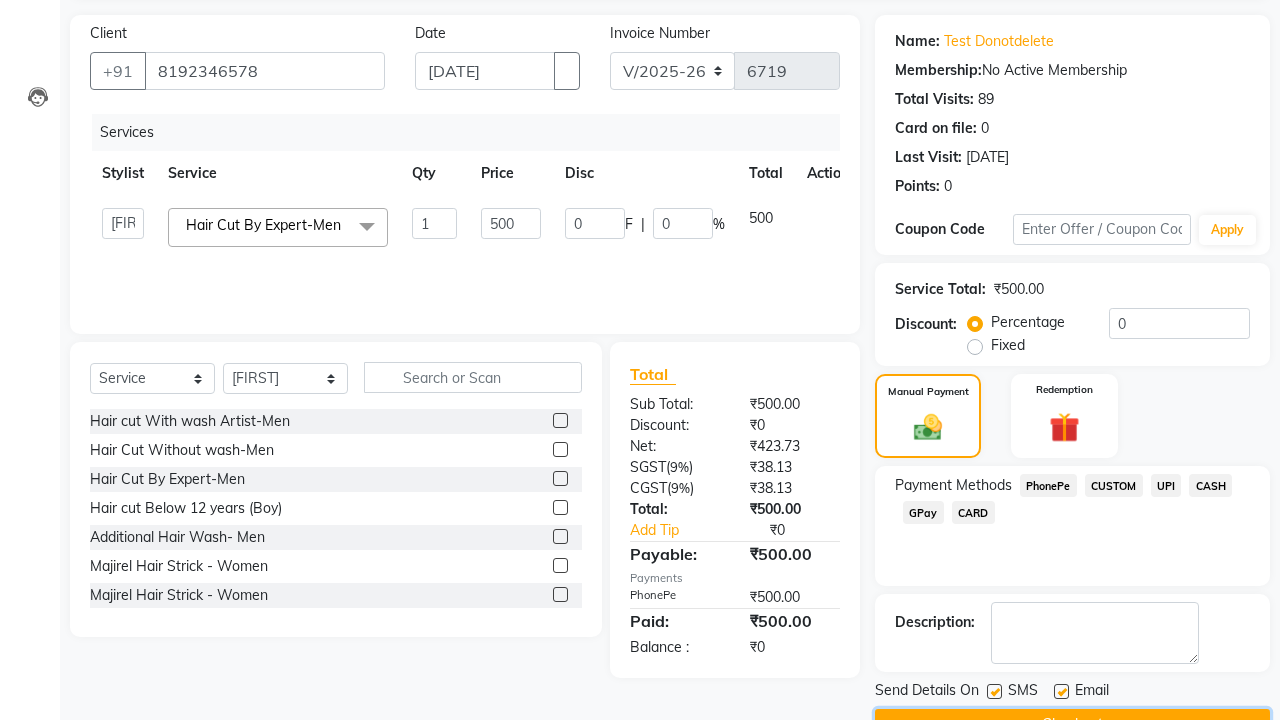 click on "Checkout" at bounding box center [1072, 724] 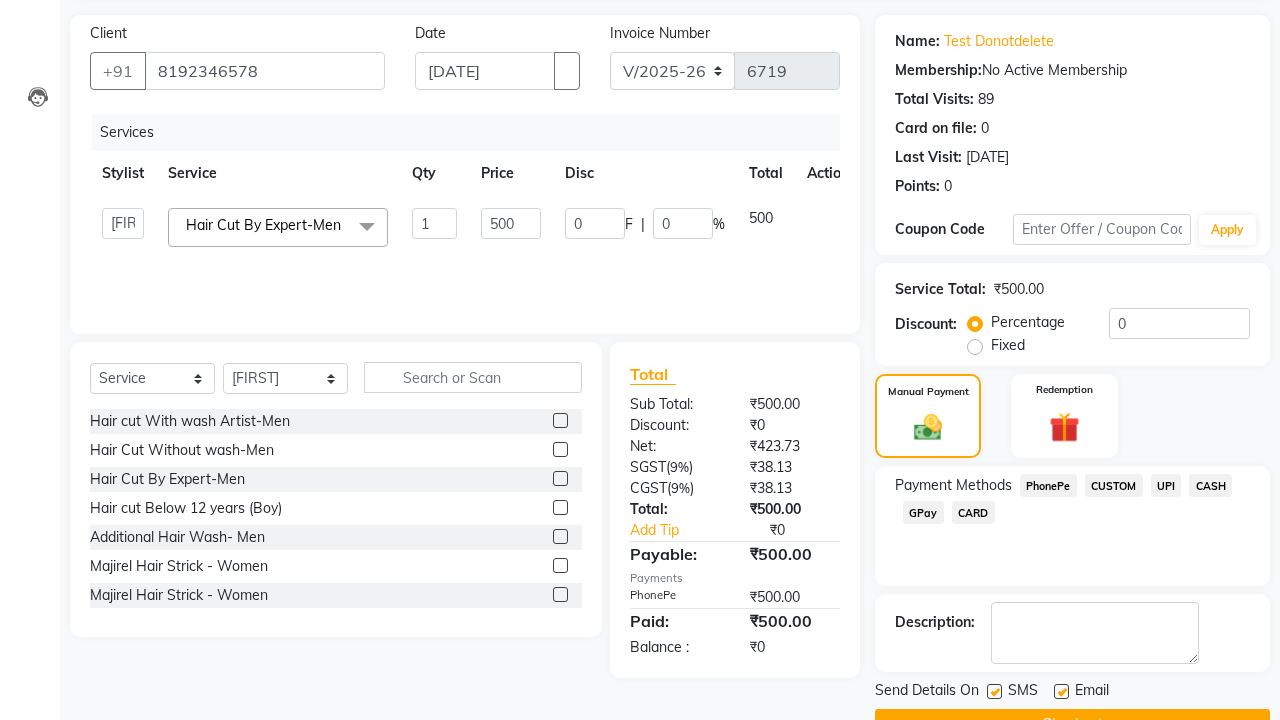 scroll, scrollTop: 162, scrollLeft: 0, axis: vertical 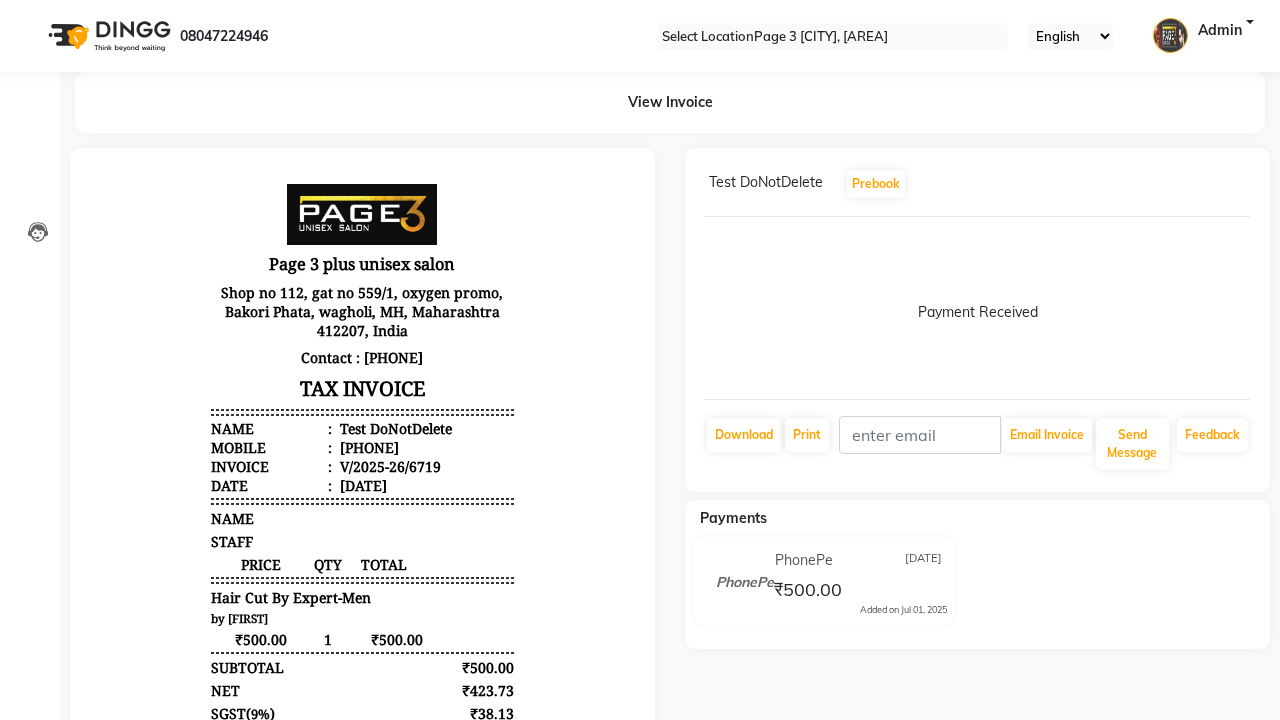 click on "Bill created successfully." at bounding box center (640, 946) 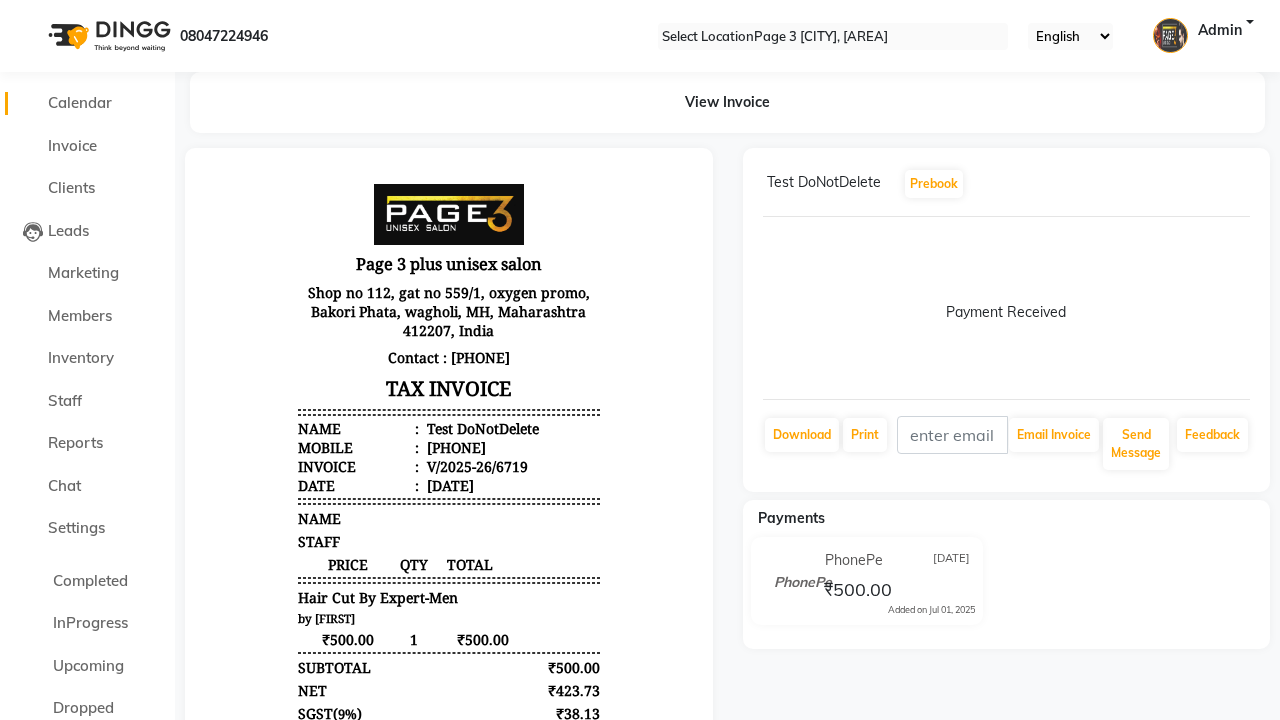 click on "Calendar" at bounding box center (80, 102) 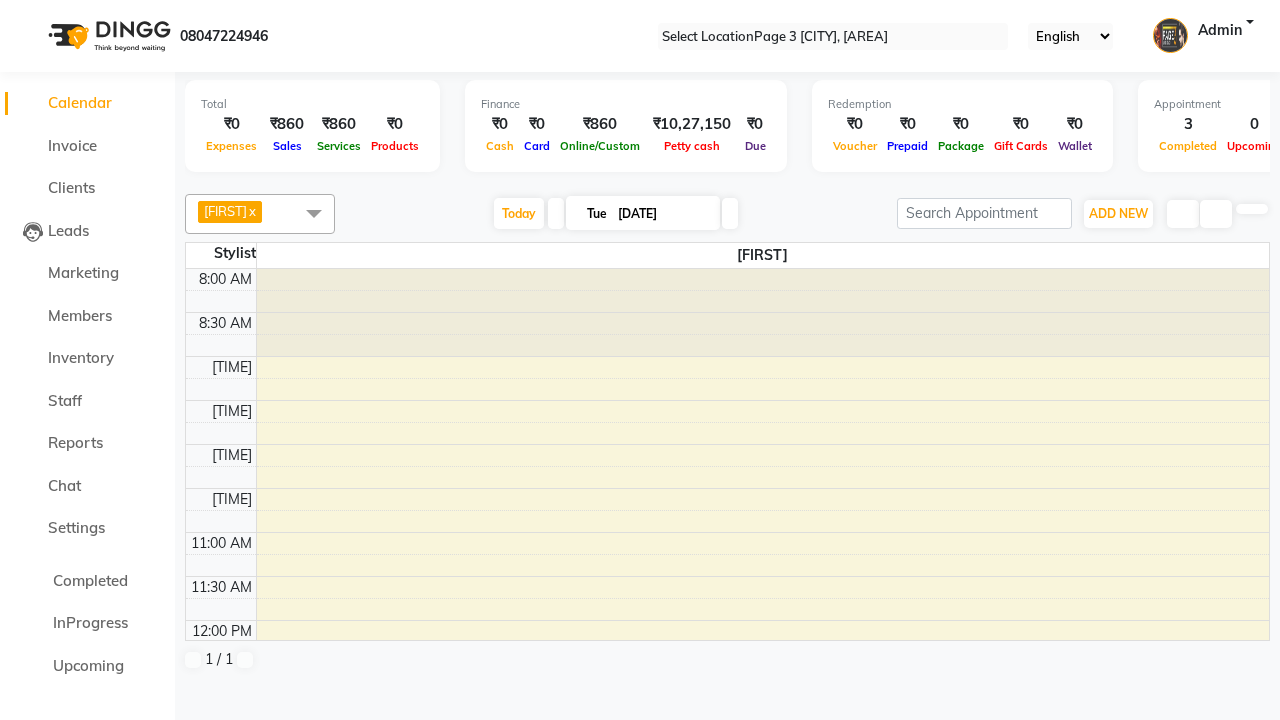click on "Test DoNotDelete, TK11, 03:15 PM-03:45 PM, Hair Cut By Expert-Men" at bounding box center [751, 928] 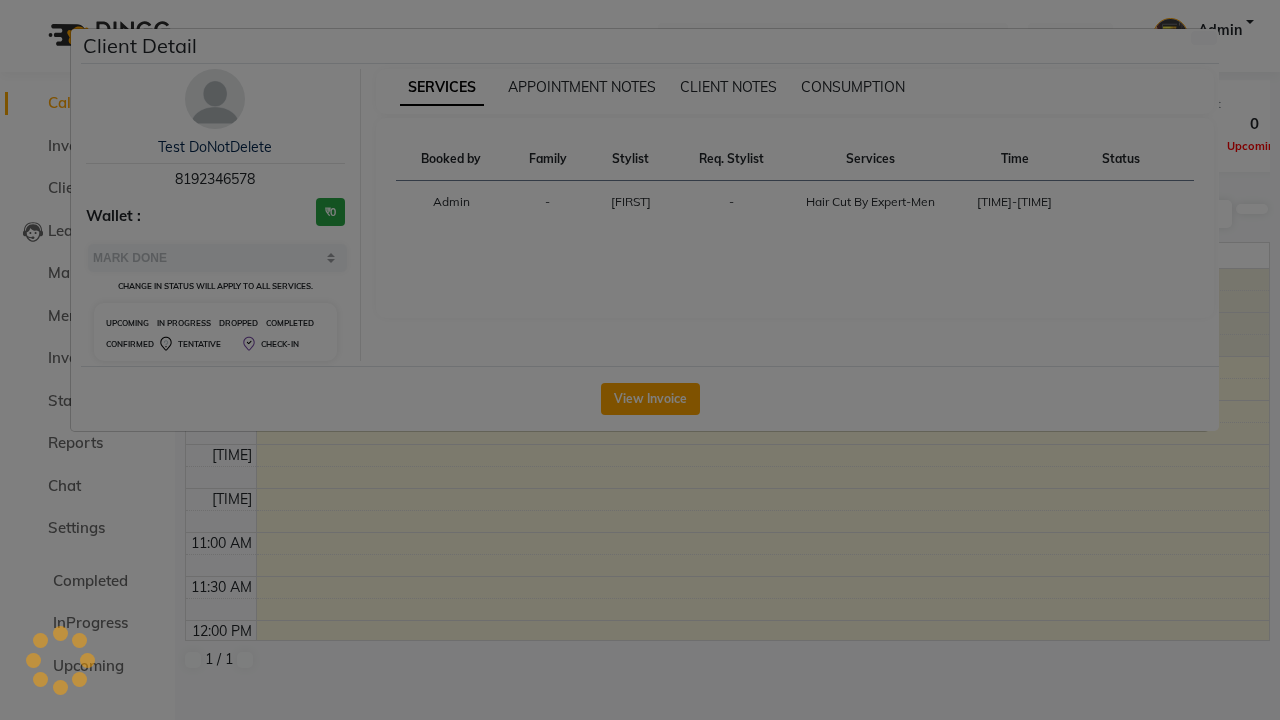 scroll, scrollTop: 474, scrollLeft: 0, axis: vertical 